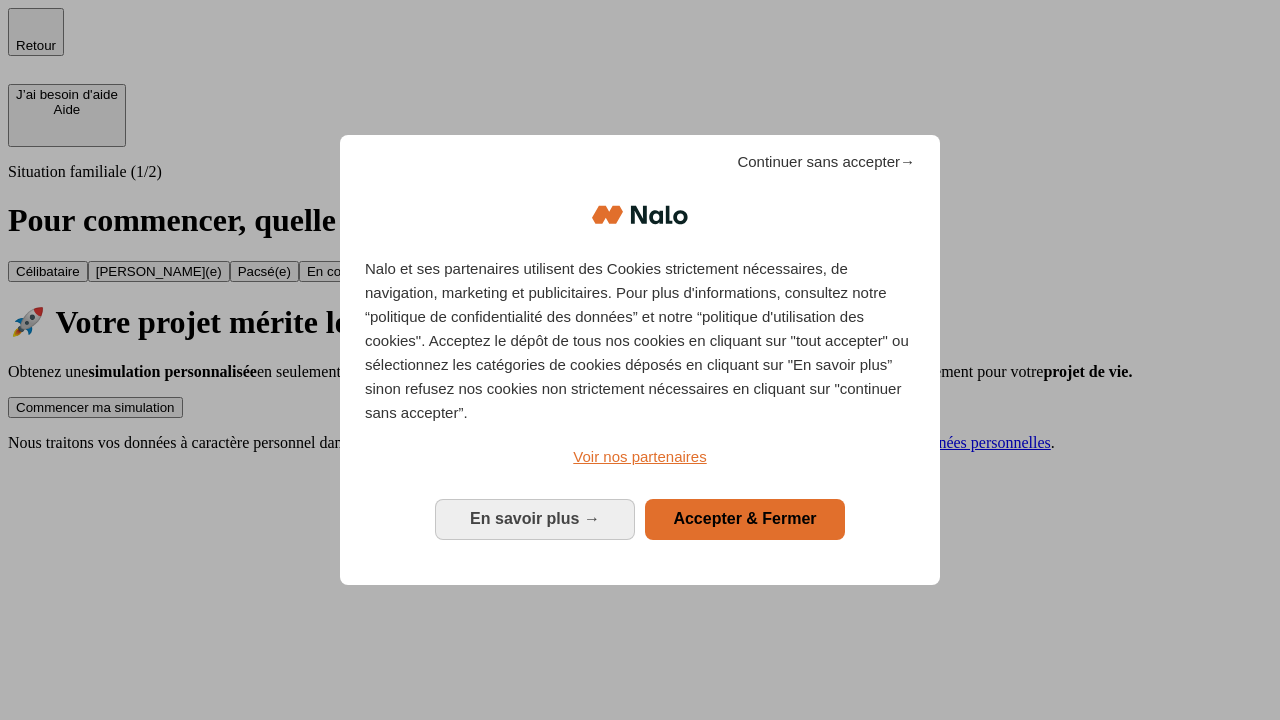 scroll, scrollTop: 0, scrollLeft: 0, axis: both 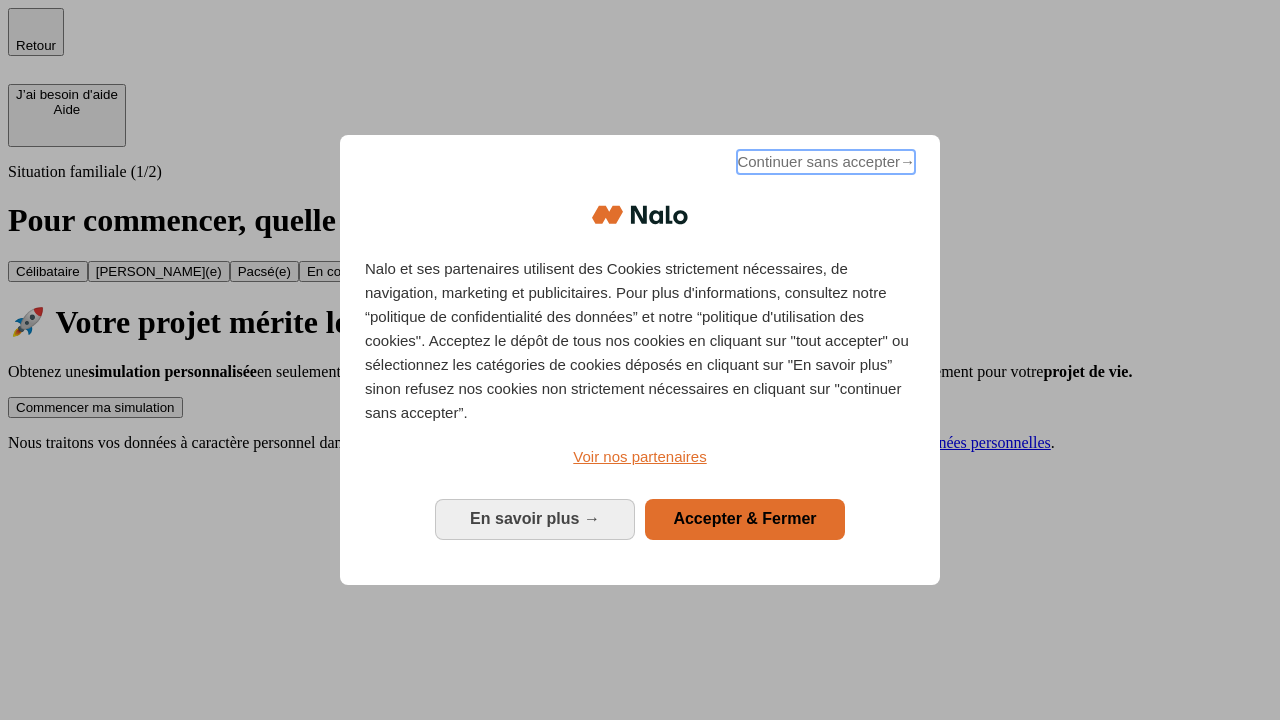 click on "Continuer sans accepter  →" at bounding box center [826, 162] 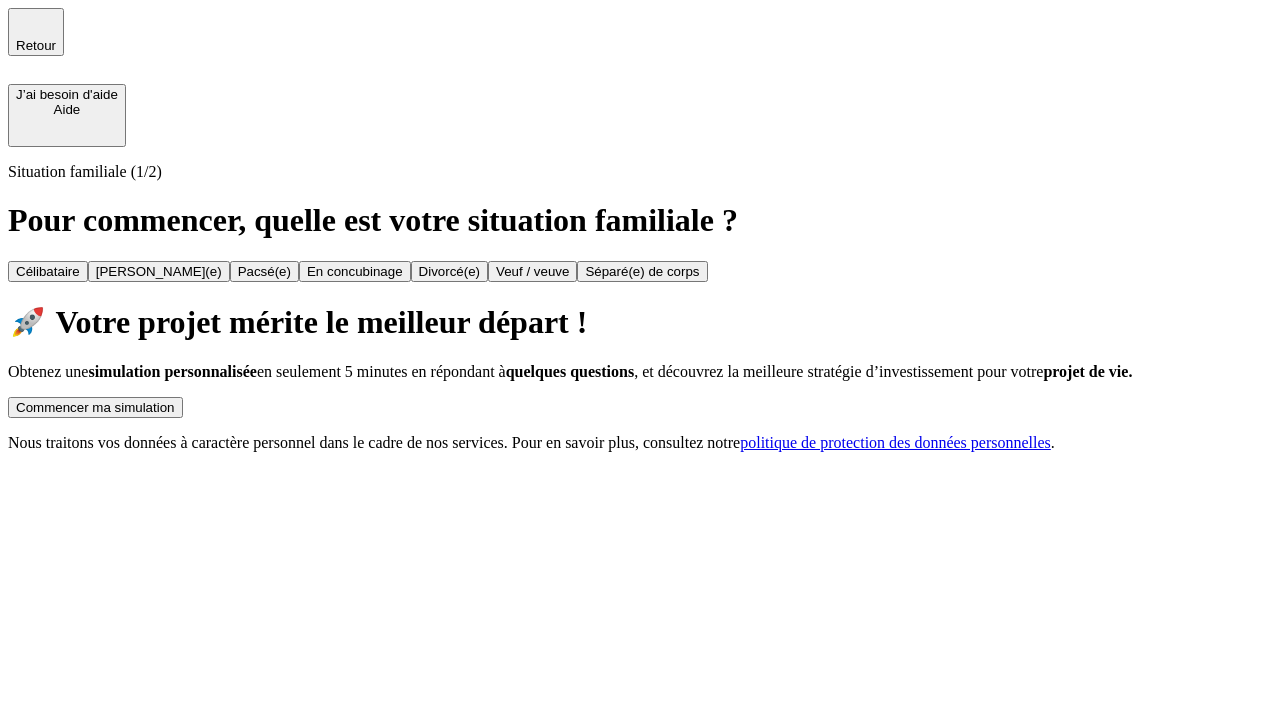 click on "Commencer ma simulation" at bounding box center [95, 407] 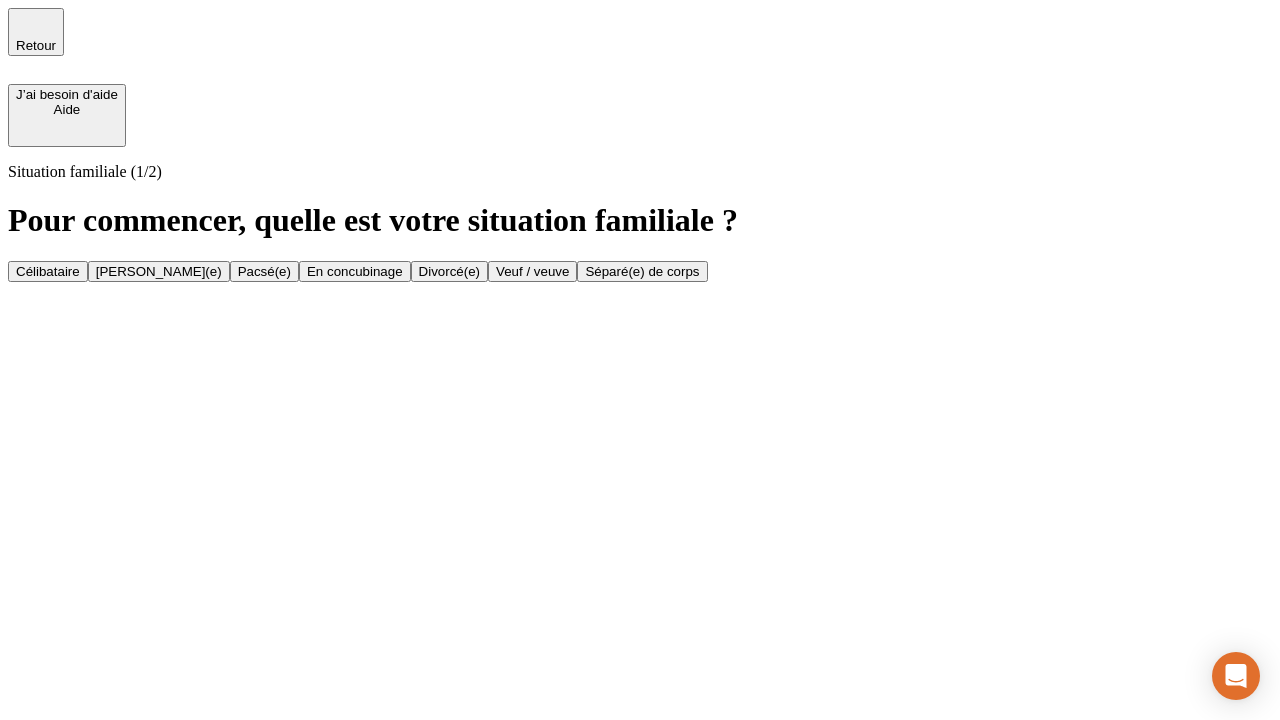 click on "Célibataire" at bounding box center (48, 271) 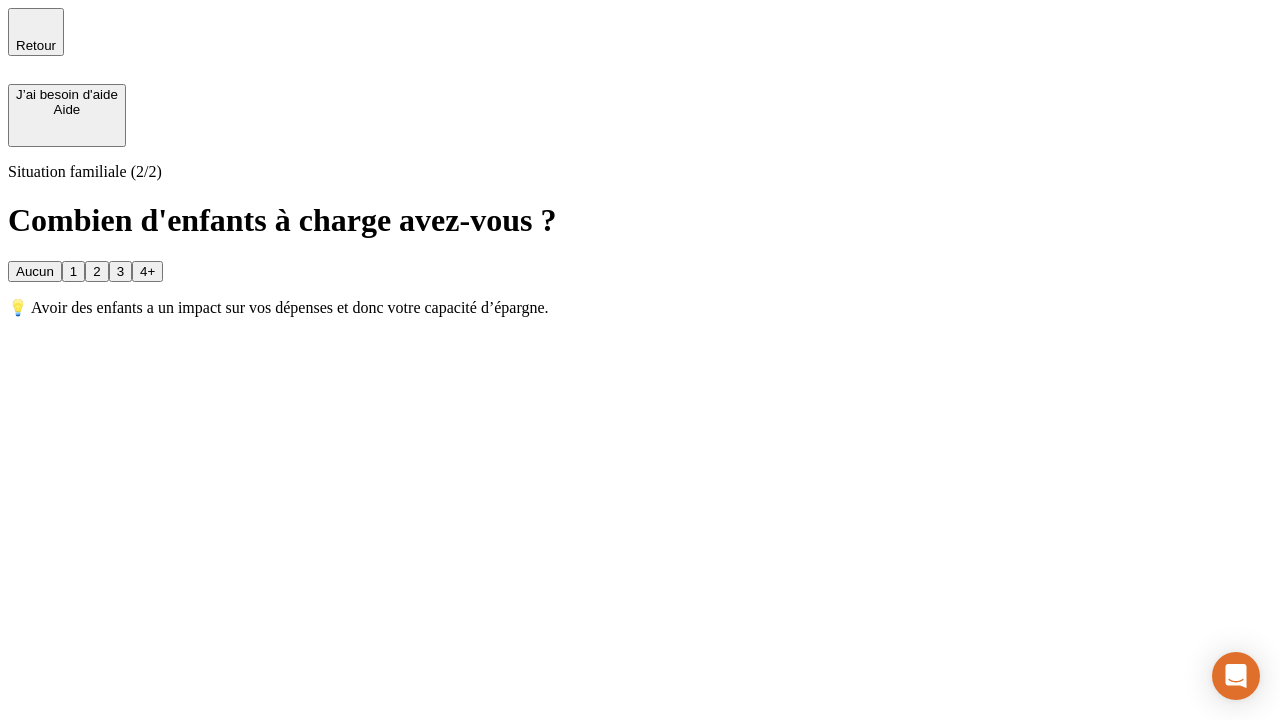 click on "Aucun" at bounding box center (35, 271) 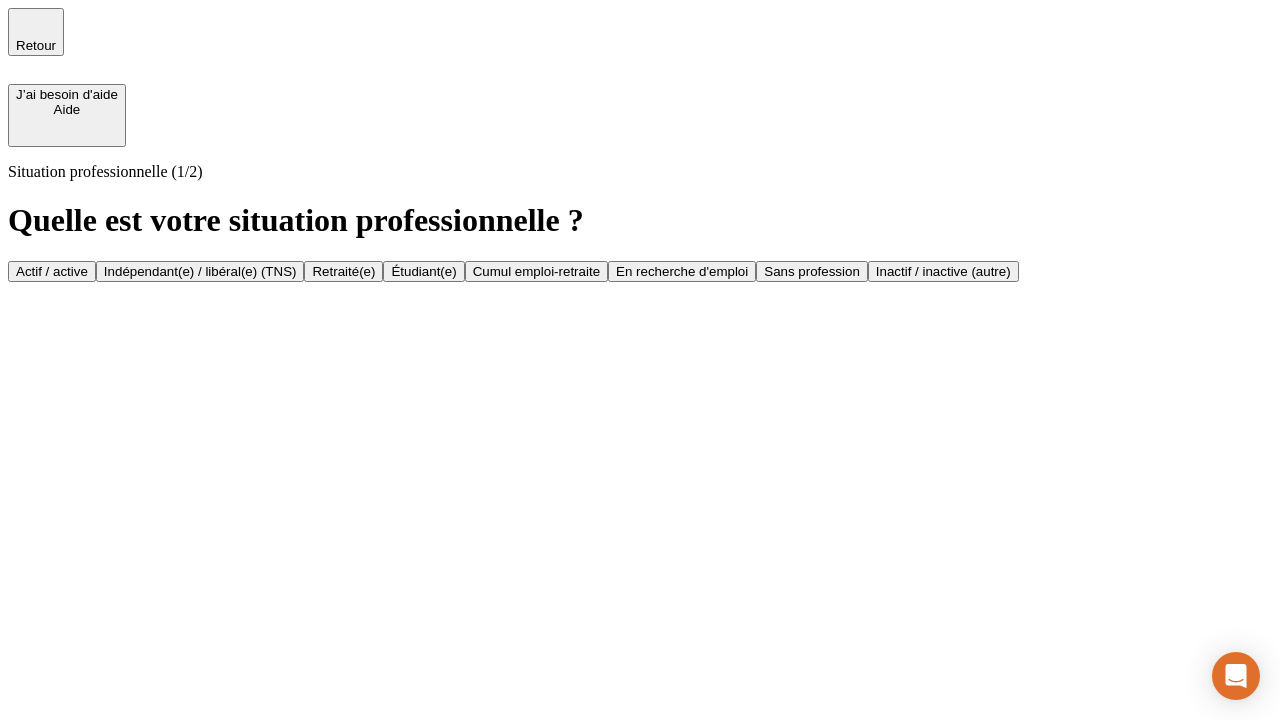 click on "Actif / active" at bounding box center (52, 271) 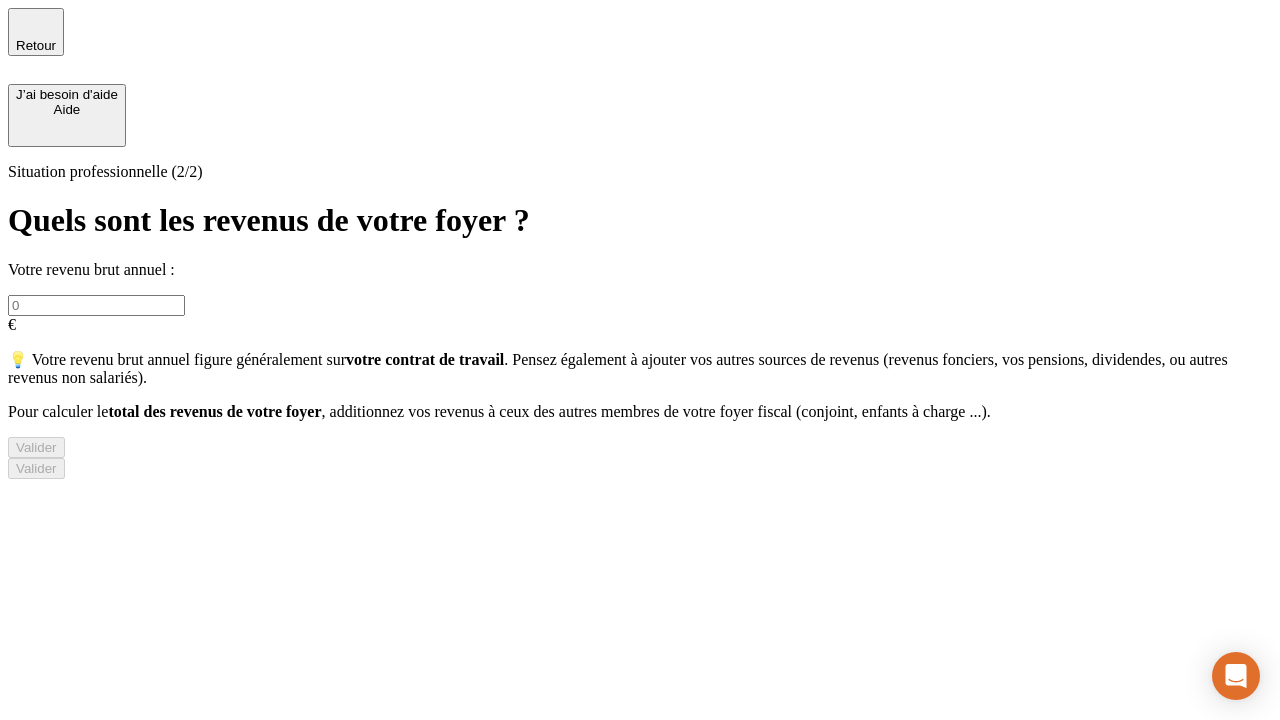 click at bounding box center [96, 305] 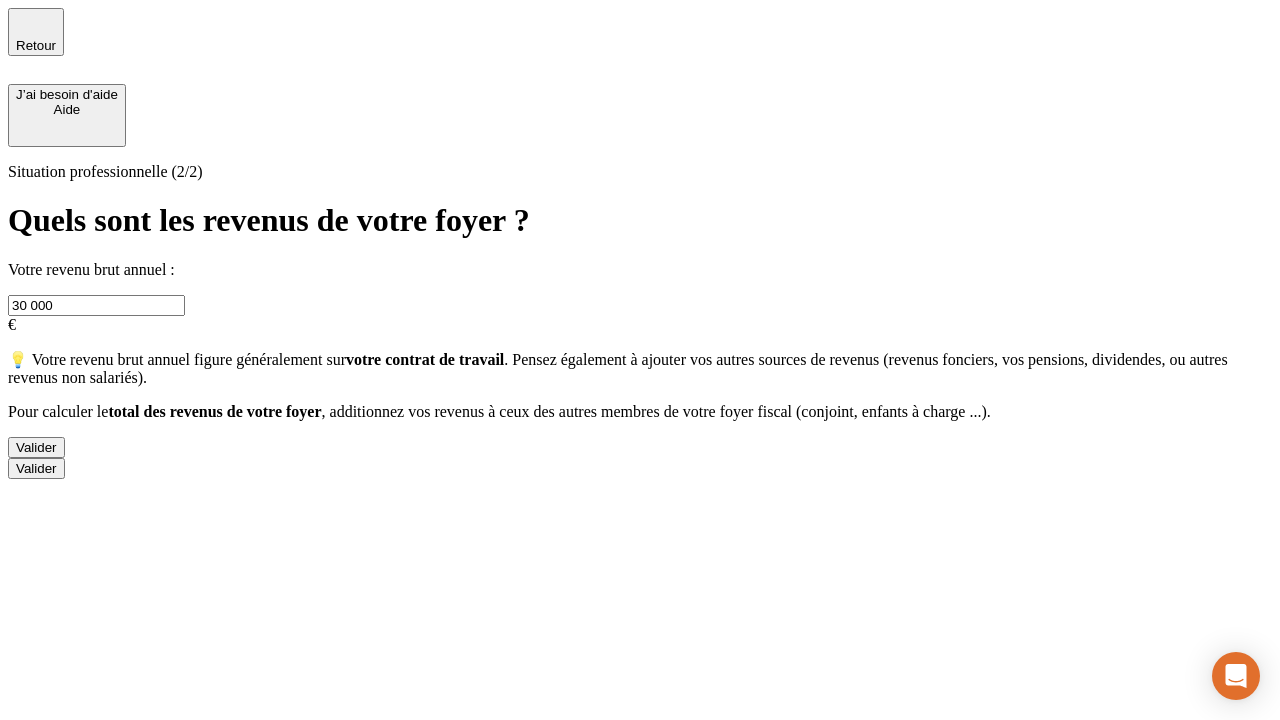 click on "Valider" at bounding box center [36, 447] 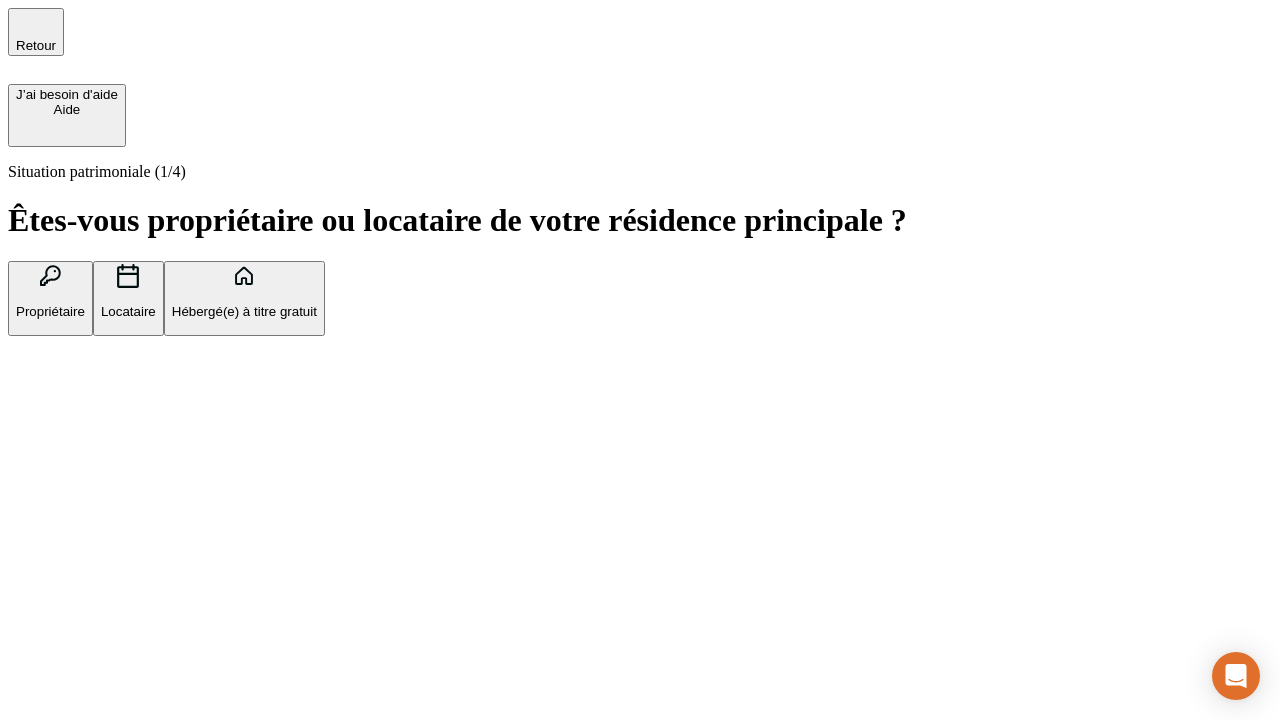 click on "Hébergé(e) à titre gratuit" at bounding box center [244, 311] 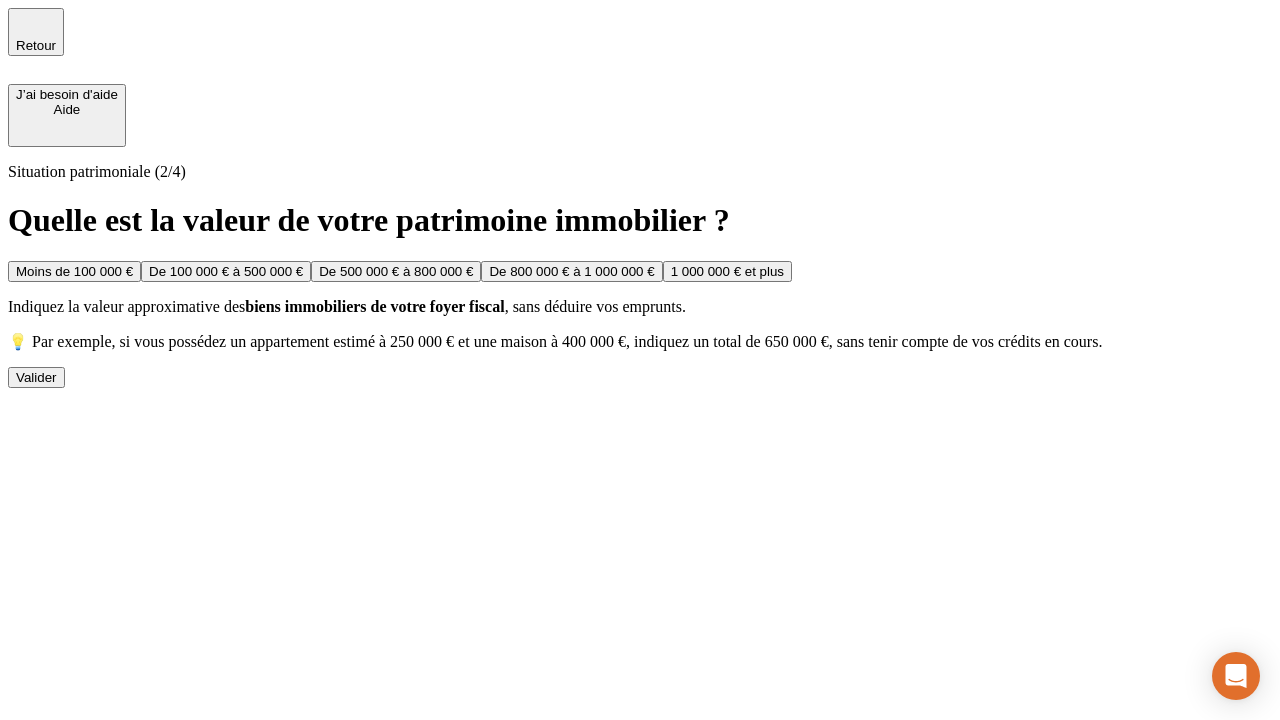 click on "Moins de 100 000 €" at bounding box center [74, 271] 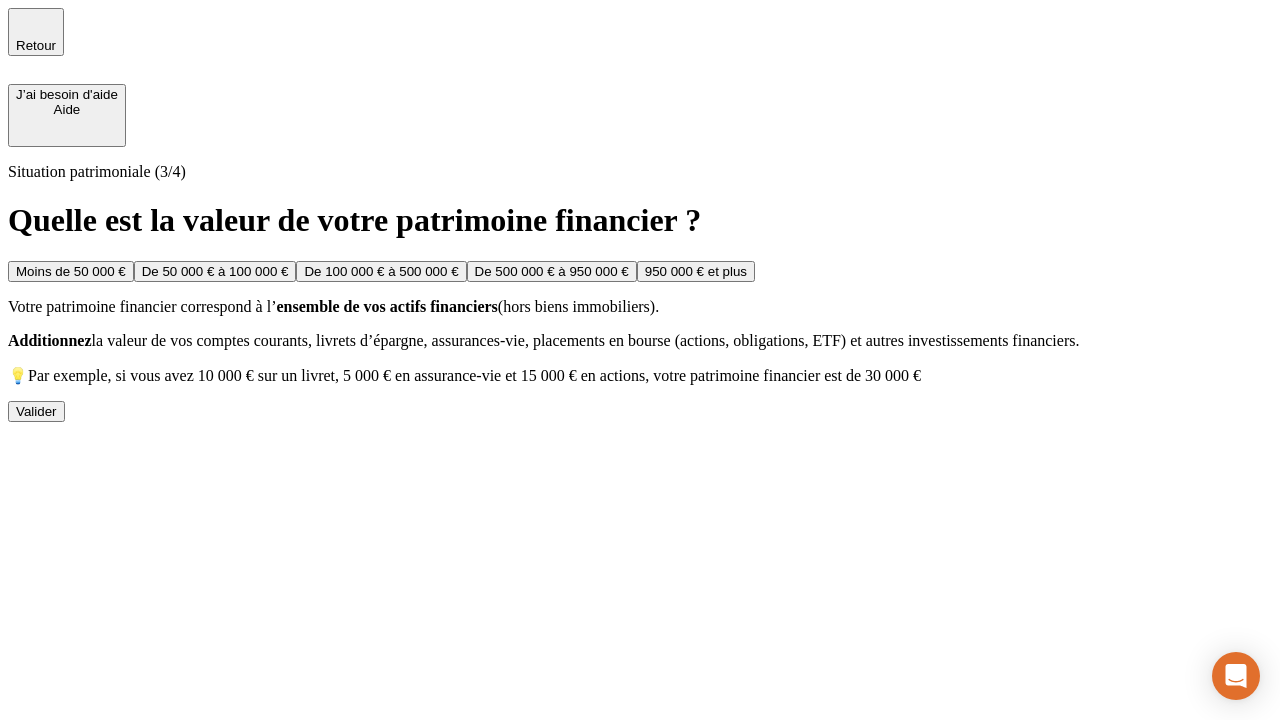 click on "Moins de 50 000 €" at bounding box center [71, 271] 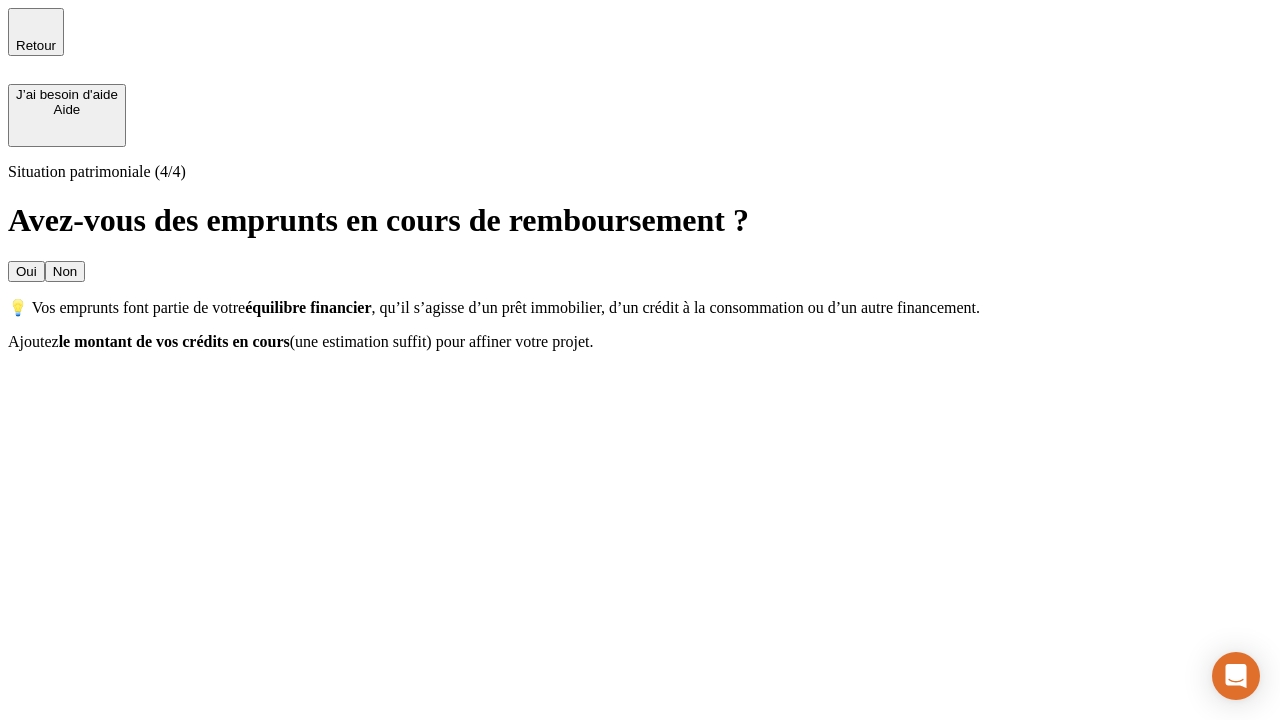 click on "Non" at bounding box center (65, 271) 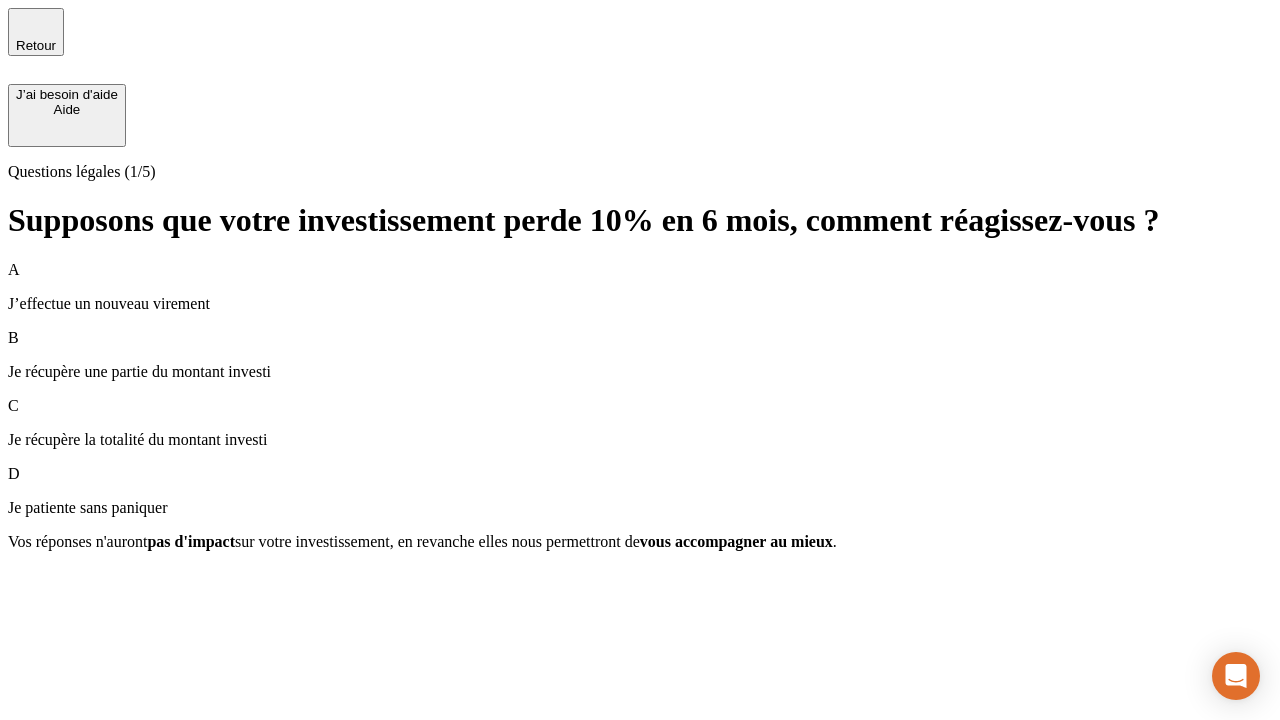 click on "A J’effectue un nouveau virement" at bounding box center [640, 287] 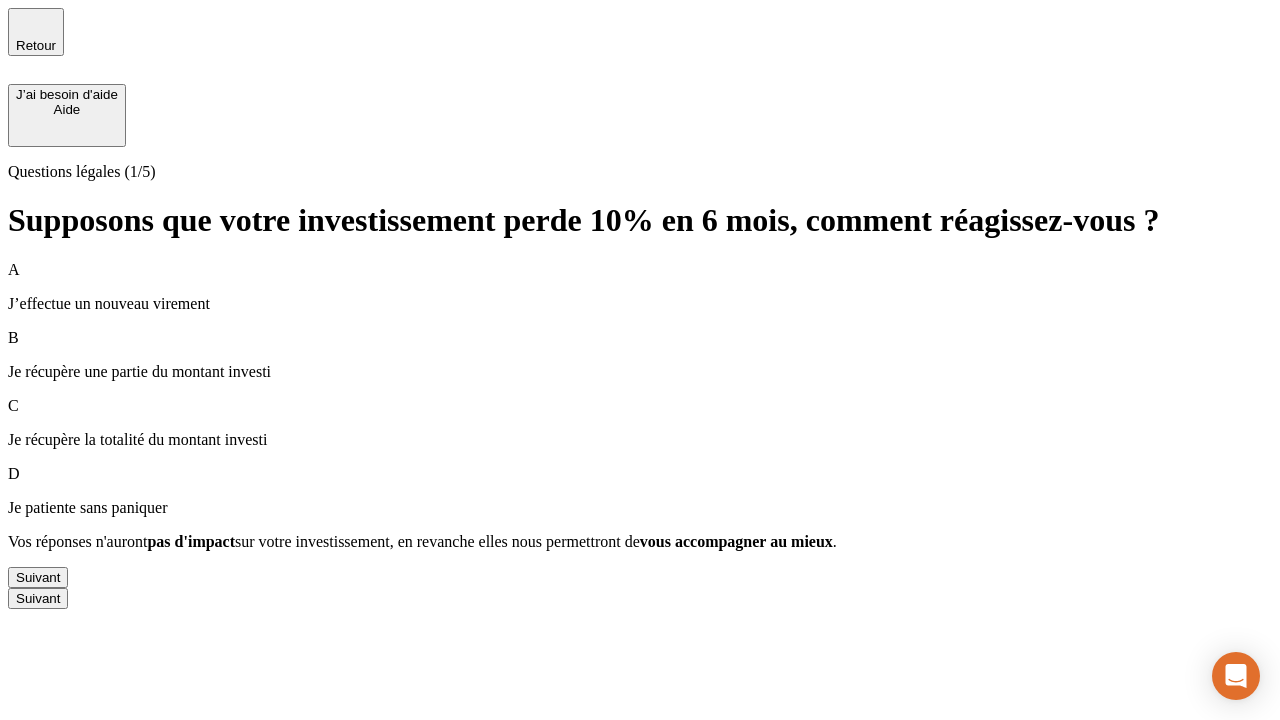 click on "Suivant" at bounding box center (38, 577) 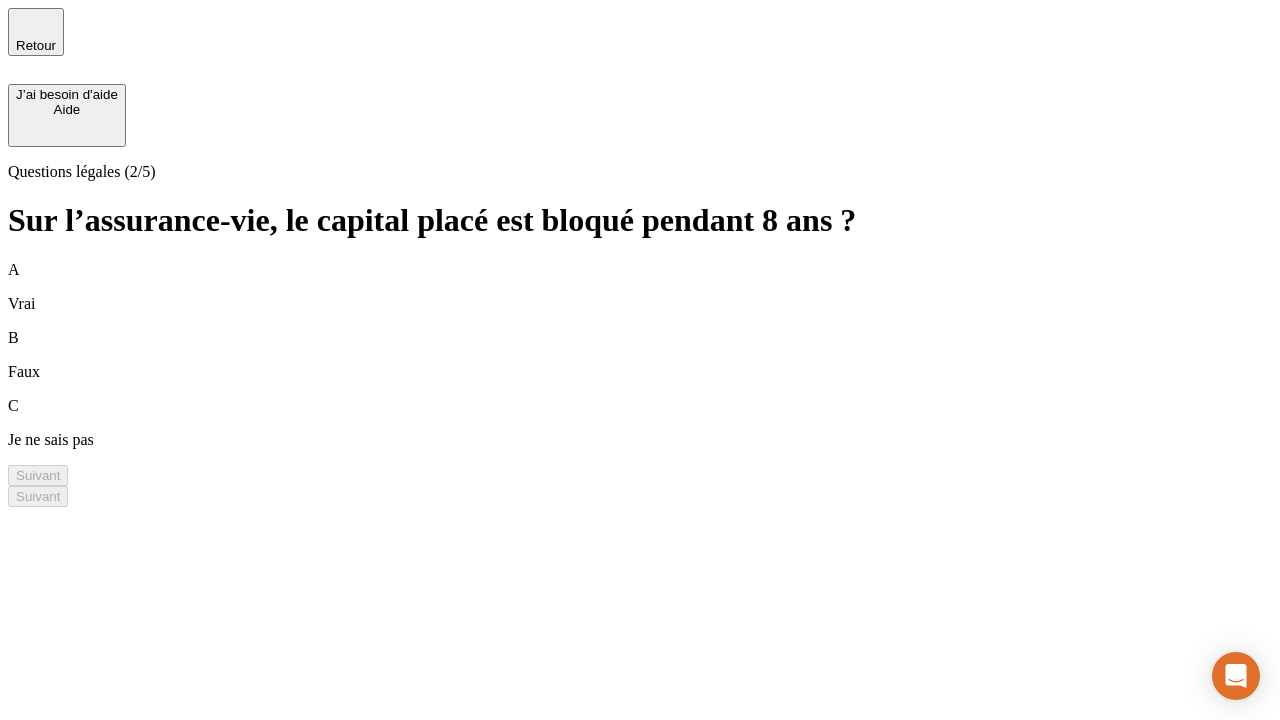 click on "B Faux" at bounding box center [640, 355] 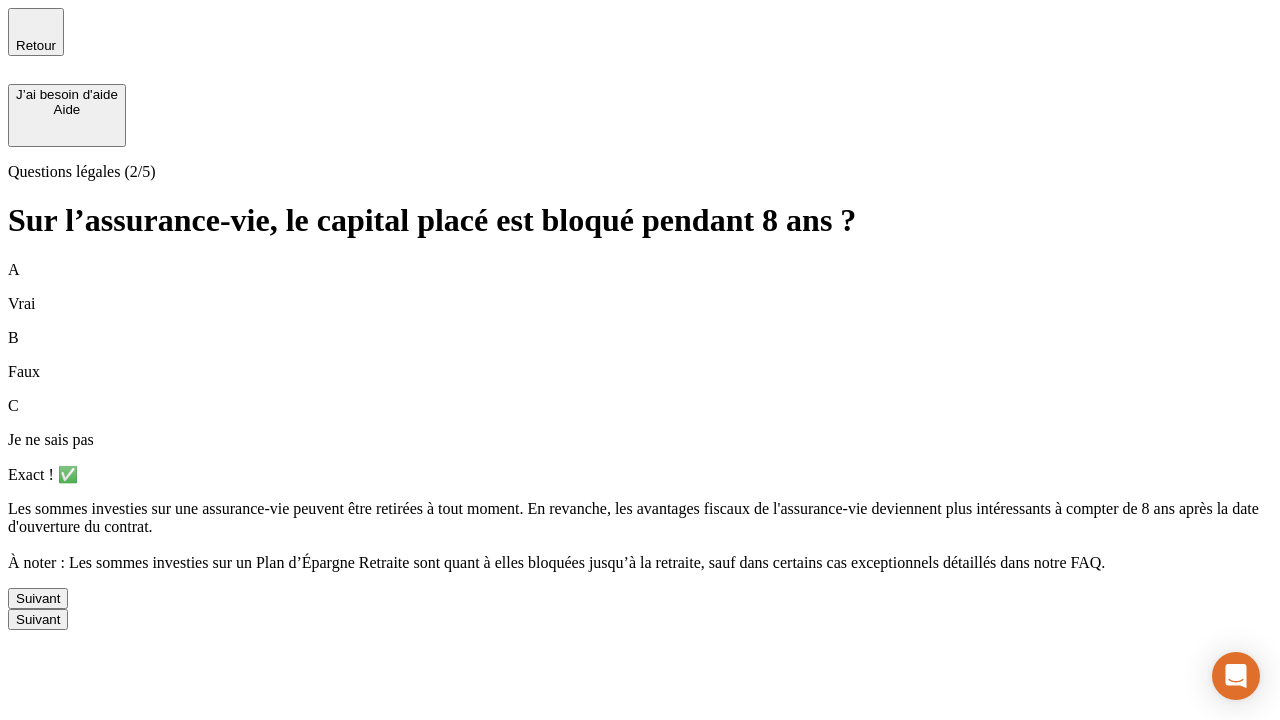 click on "Suivant" at bounding box center [38, 598] 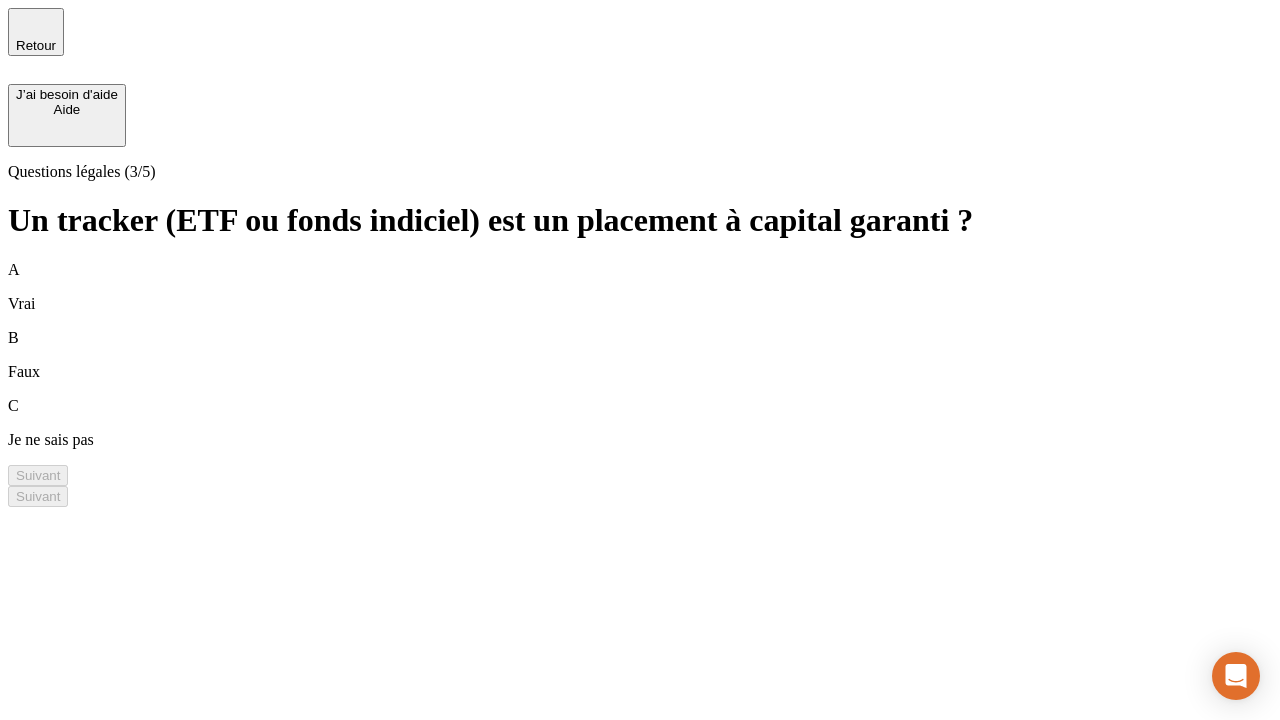 click on "B Faux" at bounding box center (640, 355) 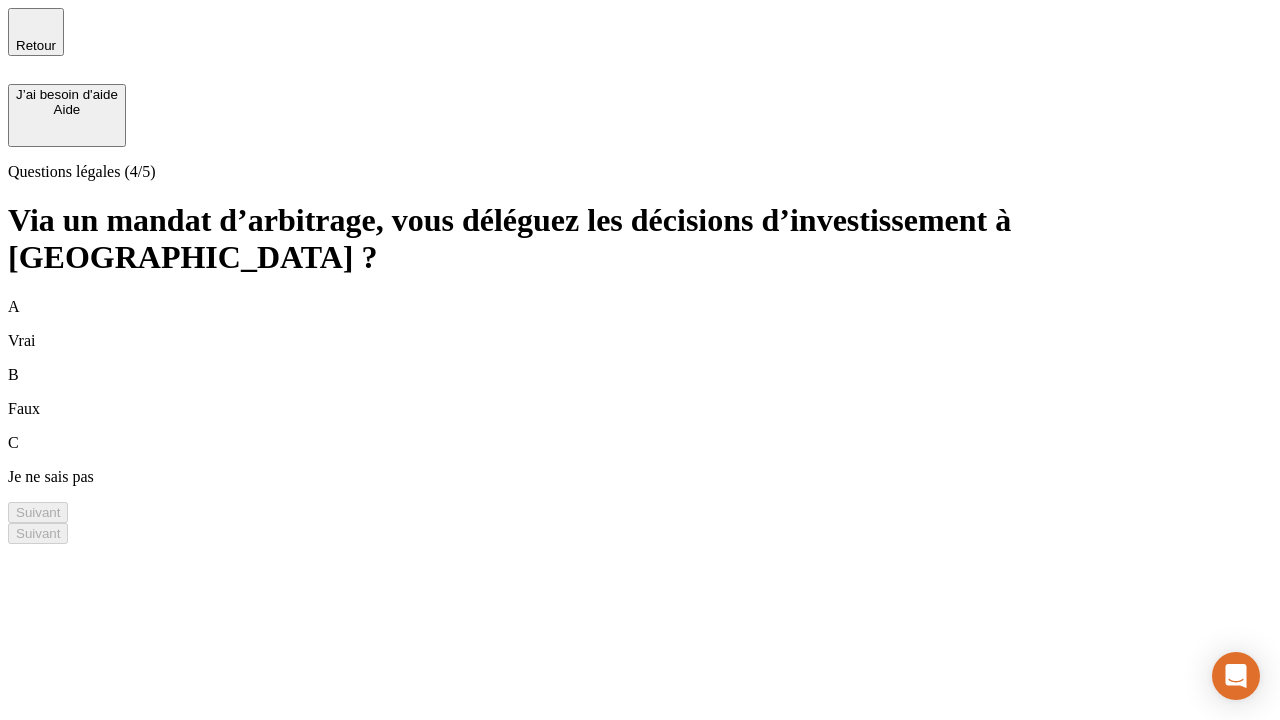 click on "A Vrai" at bounding box center (640, 324) 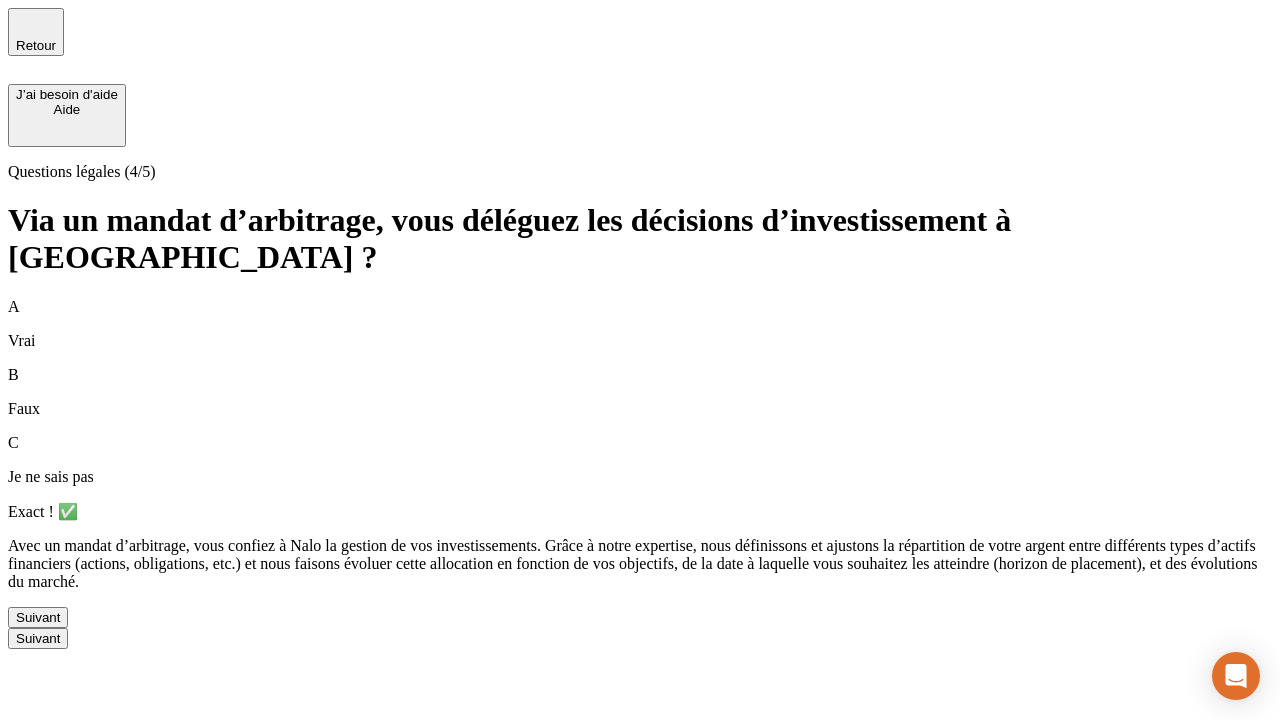 click on "Suivant" at bounding box center [38, 617] 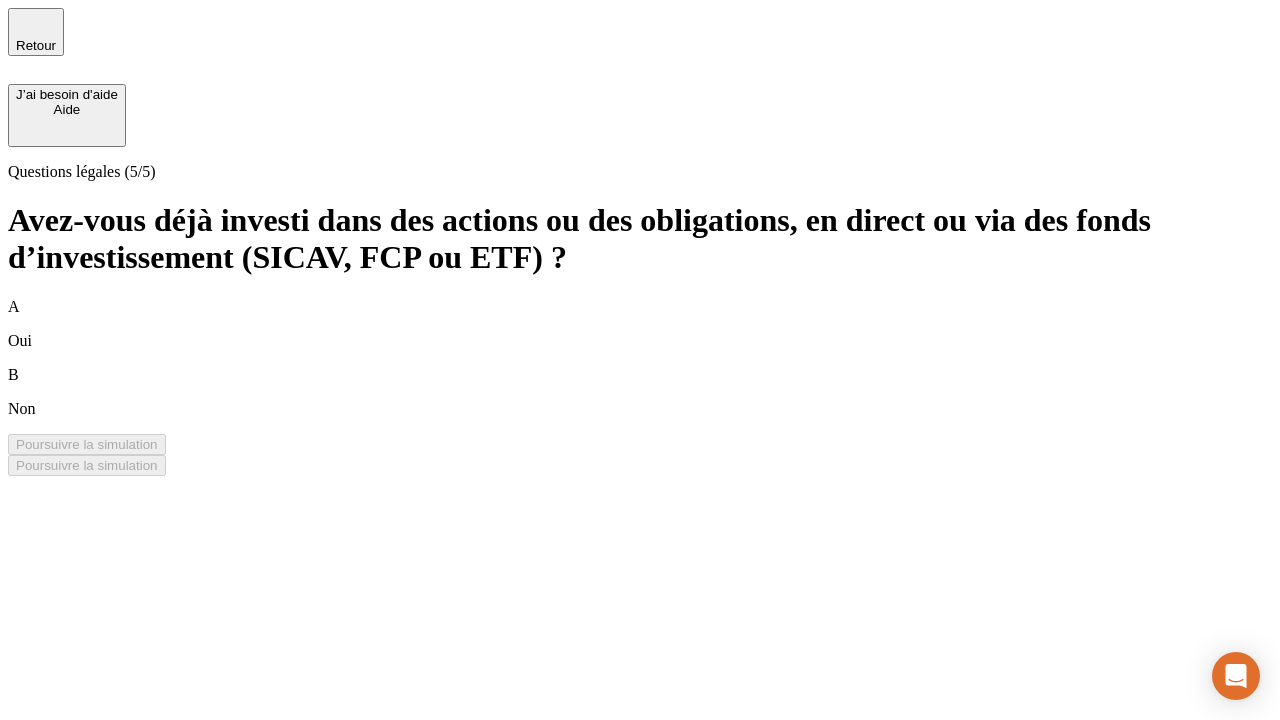 click on "B Non" at bounding box center [640, 392] 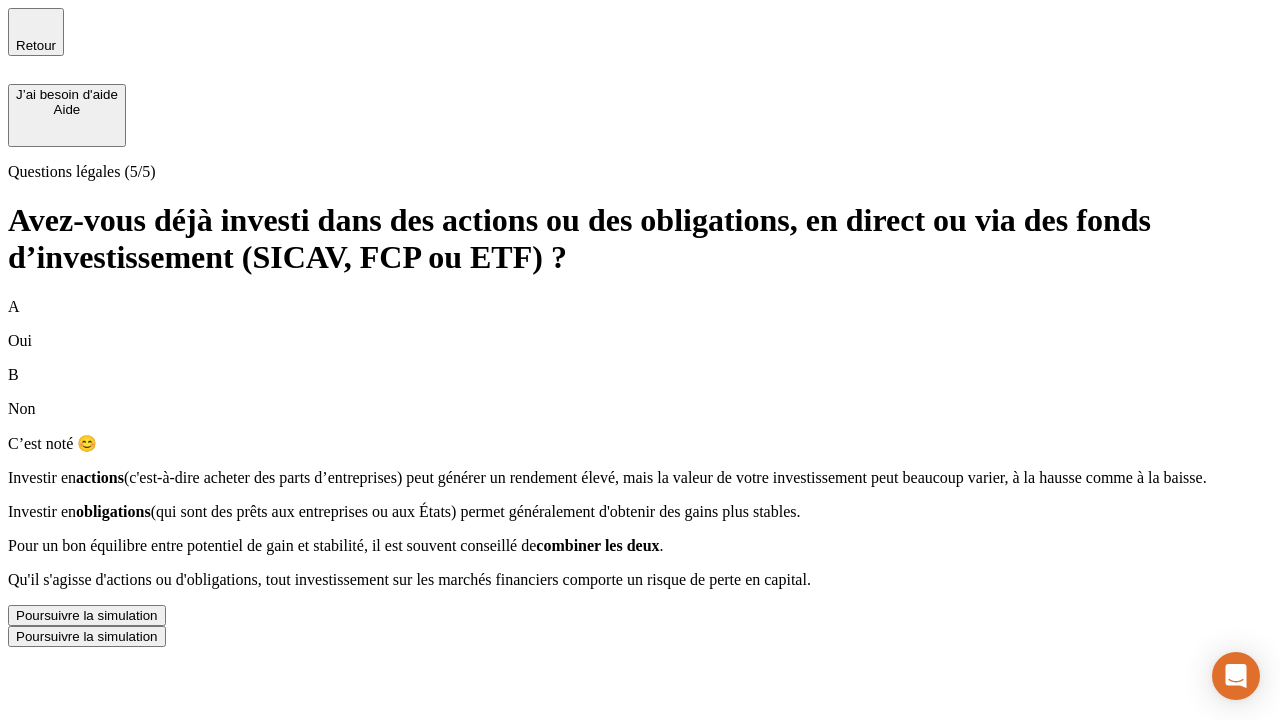 click on "Poursuivre la simulation" at bounding box center (87, 615) 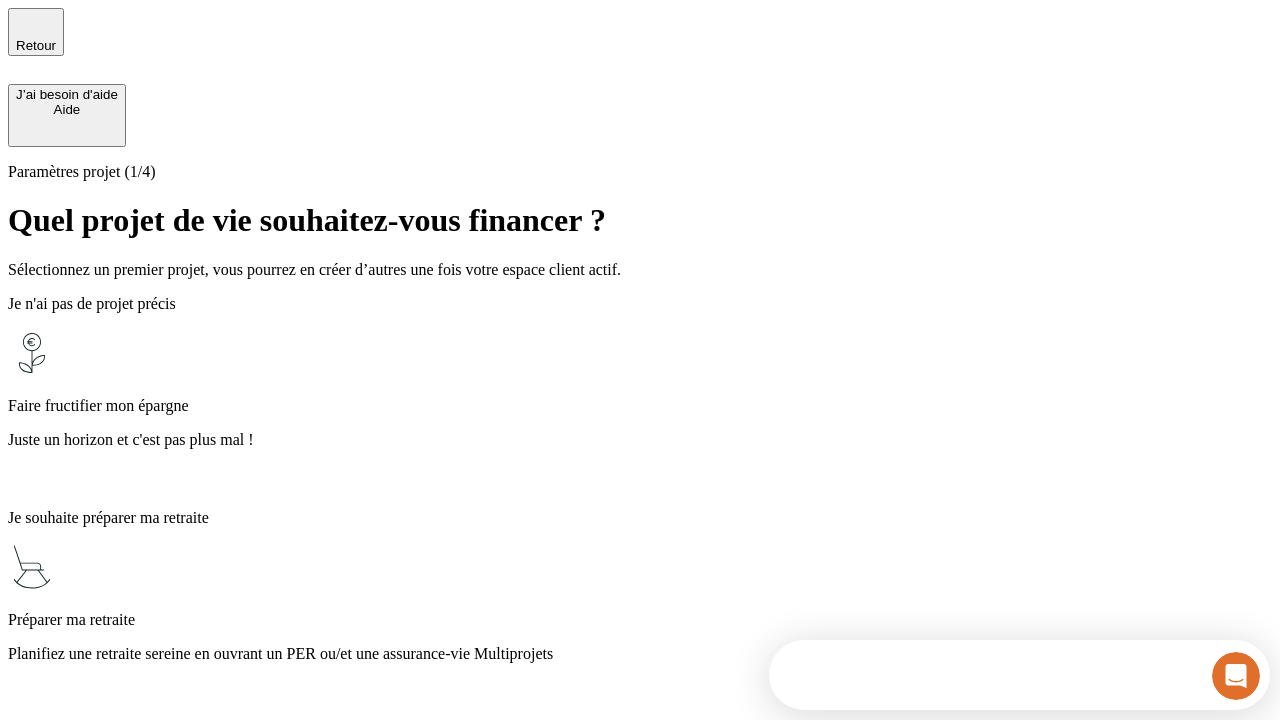 scroll, scrollTop: 0, scrollLeft: 0, axis: both 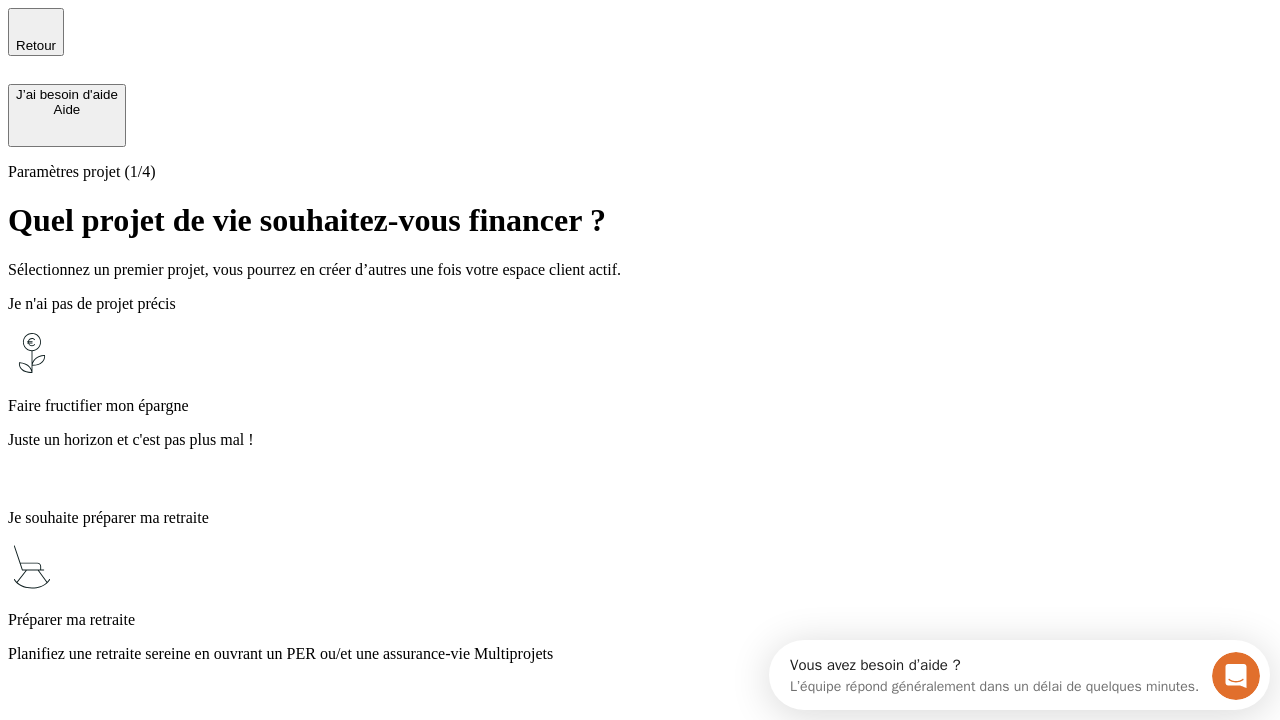 click on "Juste un horizon et c'est pas plus mal !" at bounding box center [640, 440] 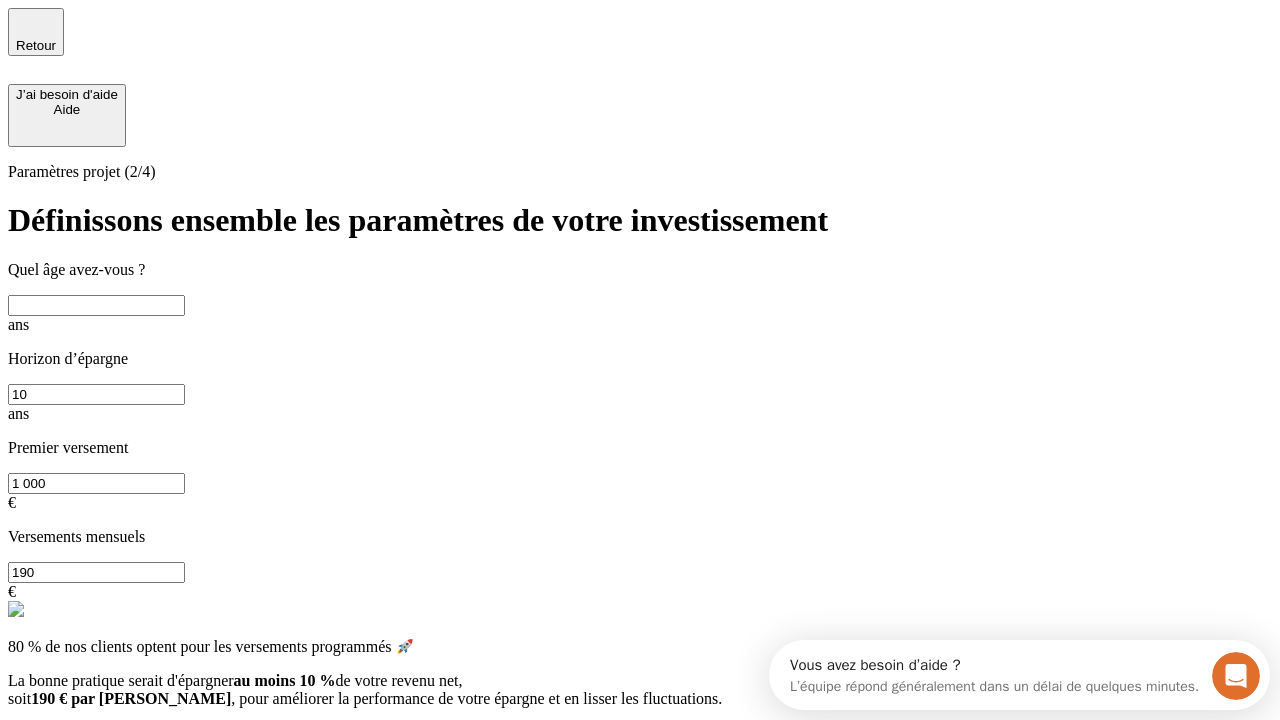 click at bounding box center (96, 305) 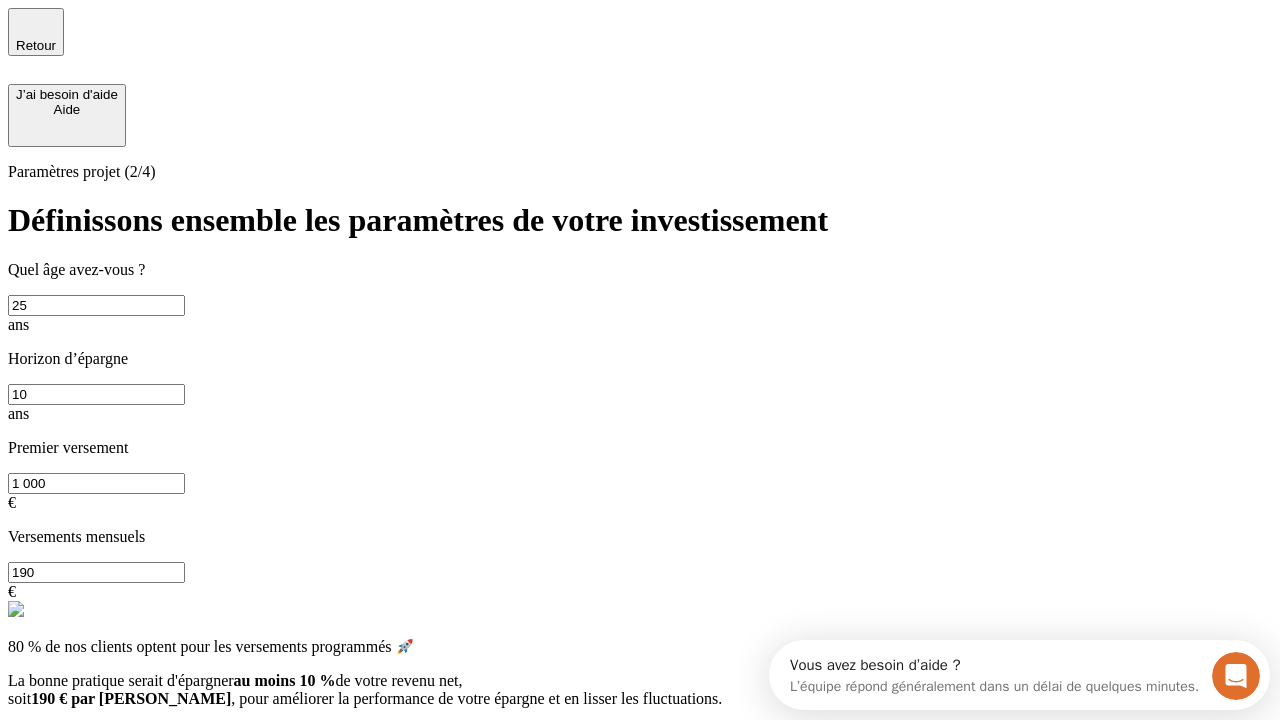 type on "25" 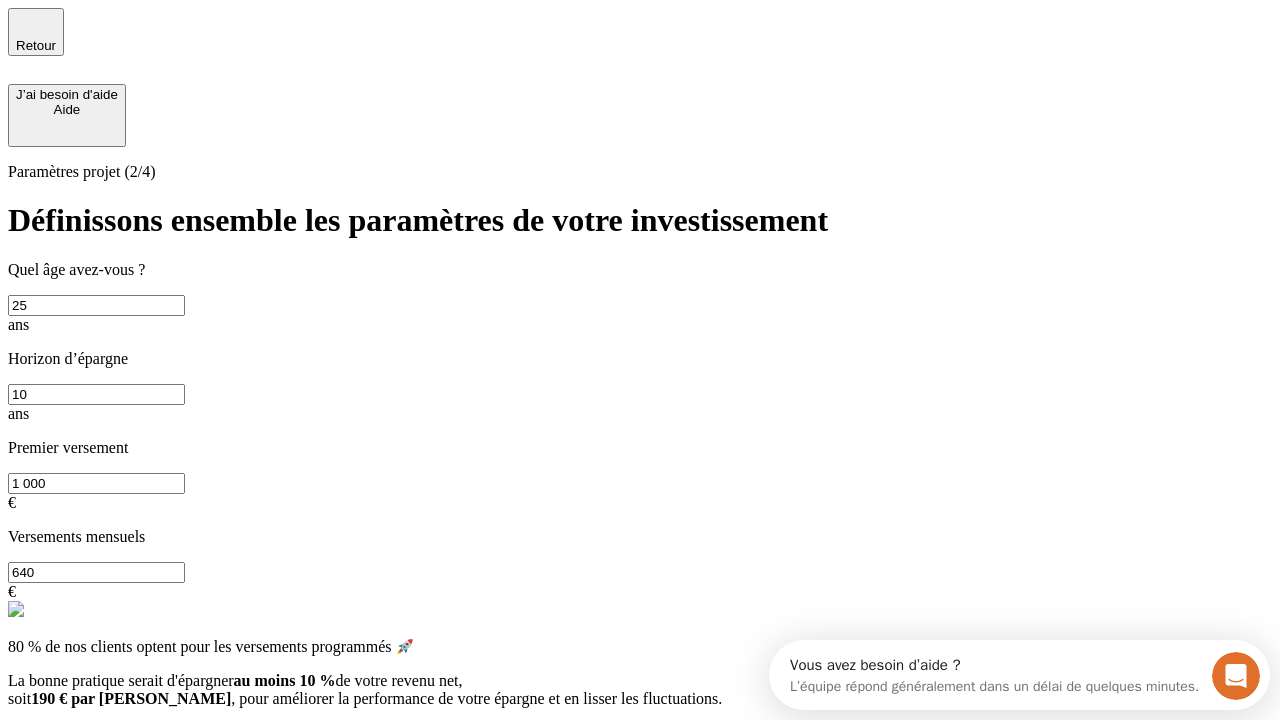 type on "640" 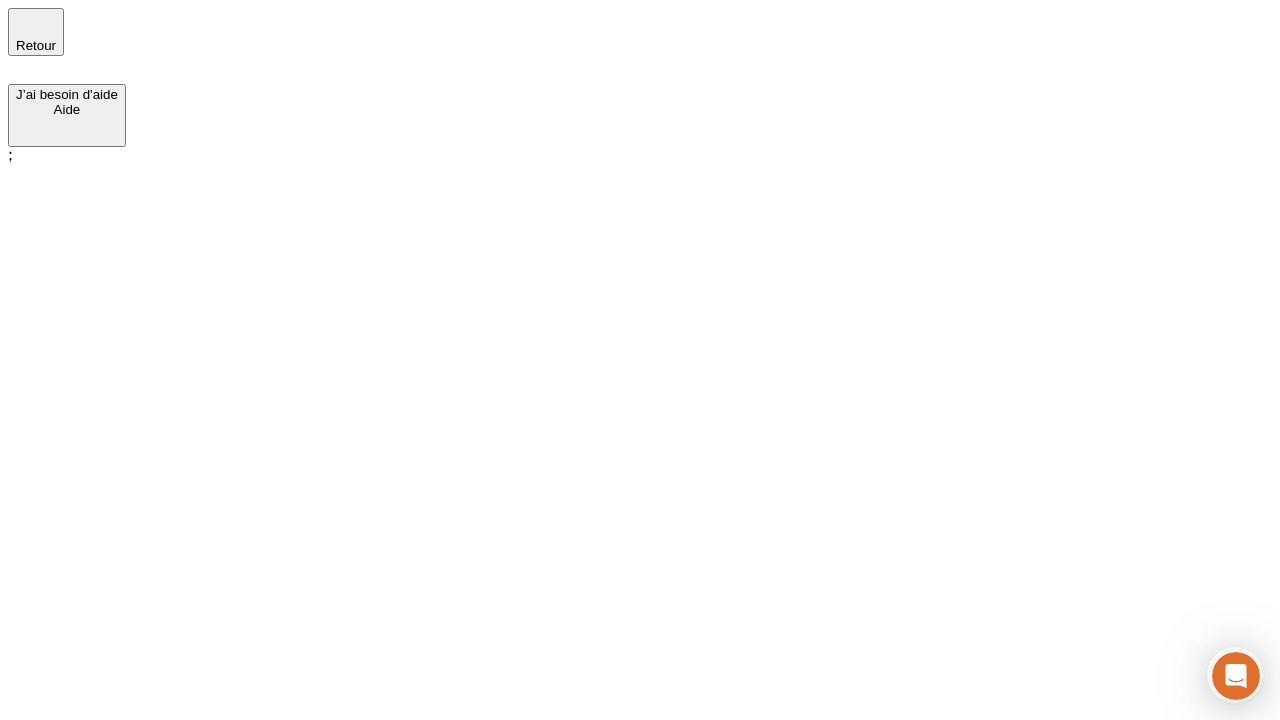 scroll, scrollTop: 0, scrollLeft: 0, axis: both 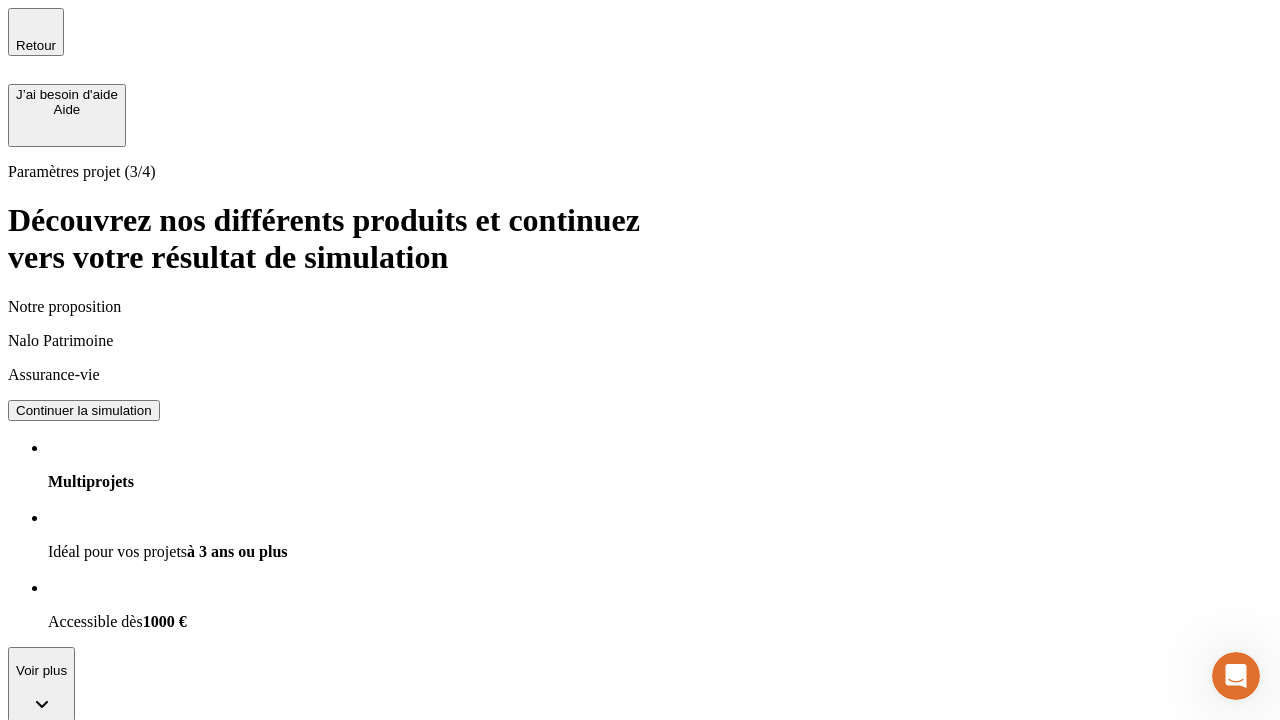 click on "Continuer la simulation" at bounding box center (84, 410) 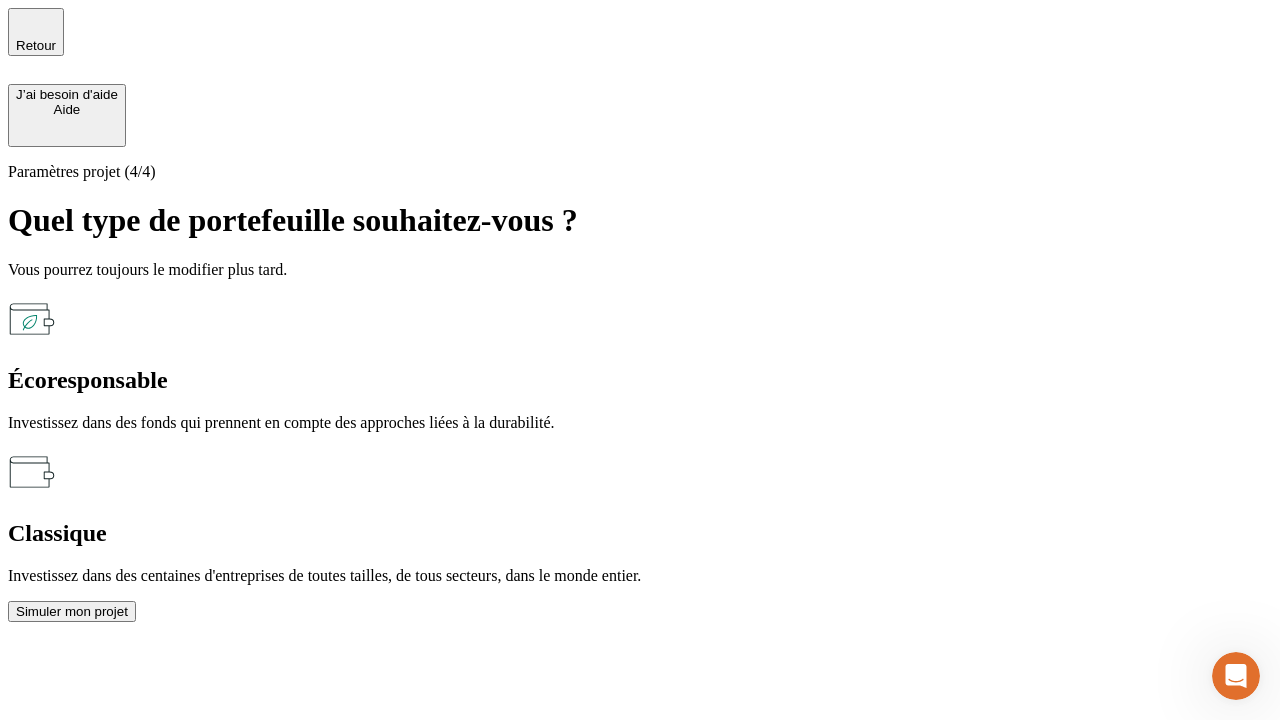 click on "Classique" at bounding box center (640, 533) 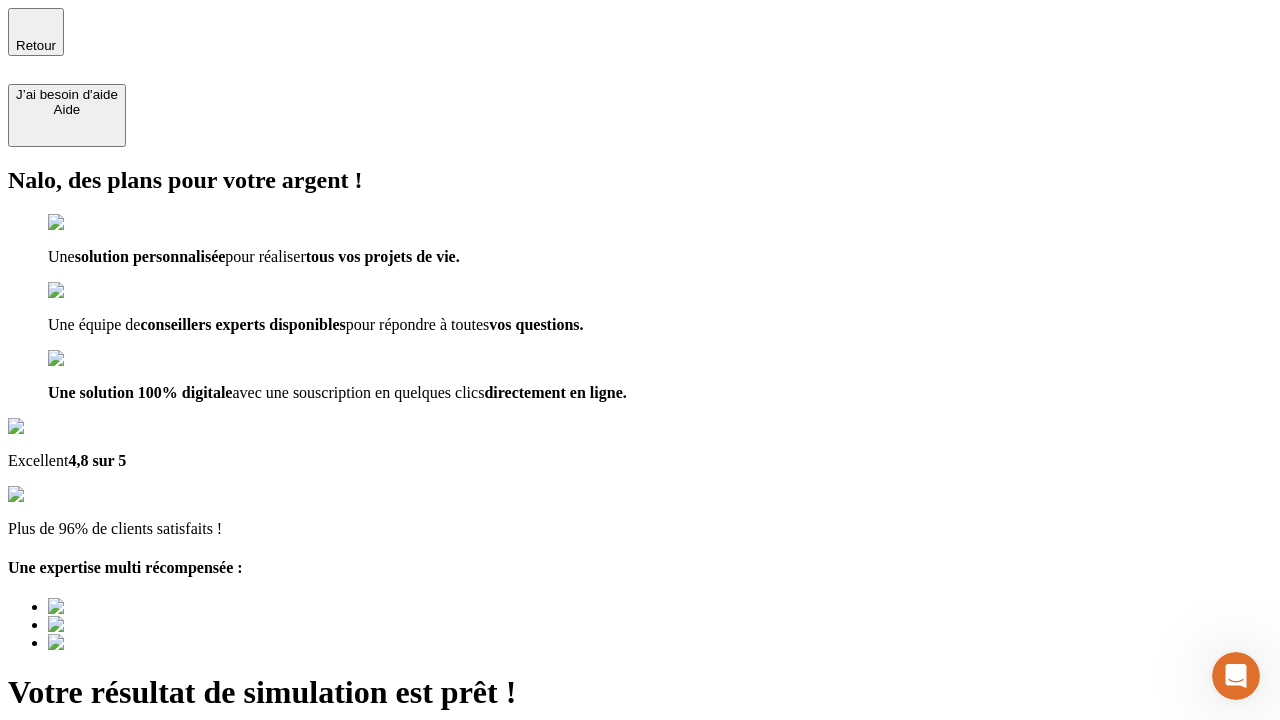 click on "Découvrir ma simulation" at bounding box center (87, 797) 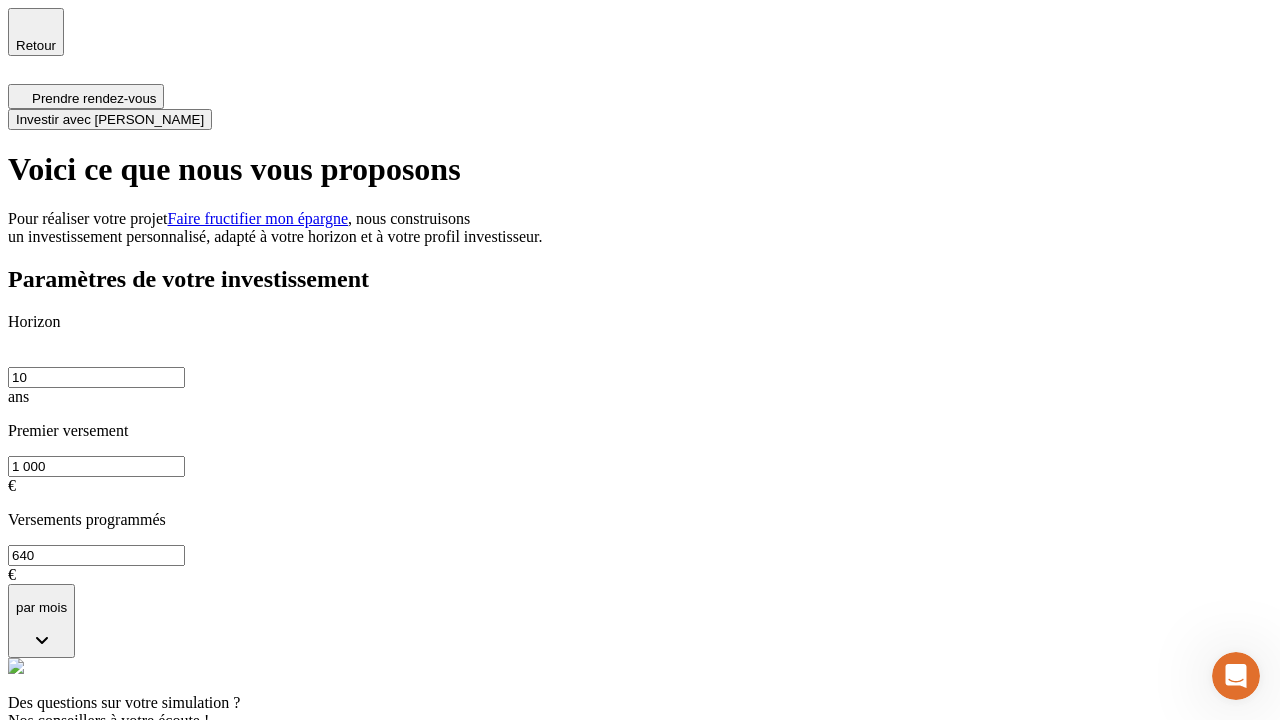 click on "Investir avec [PERSON_NAME]" at bounding box center (110, 119) 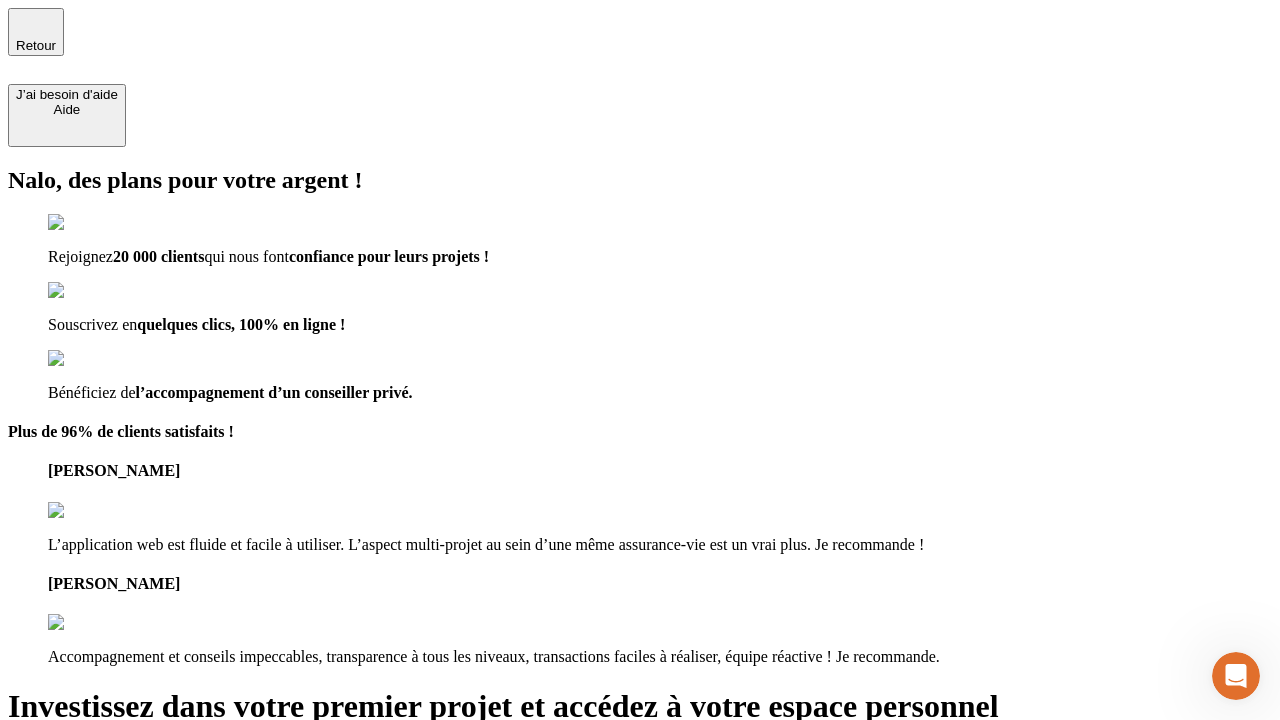 type on "[EMAIL_ADDRESS][PERSON_NAME][DOMAIN_NAME]" 